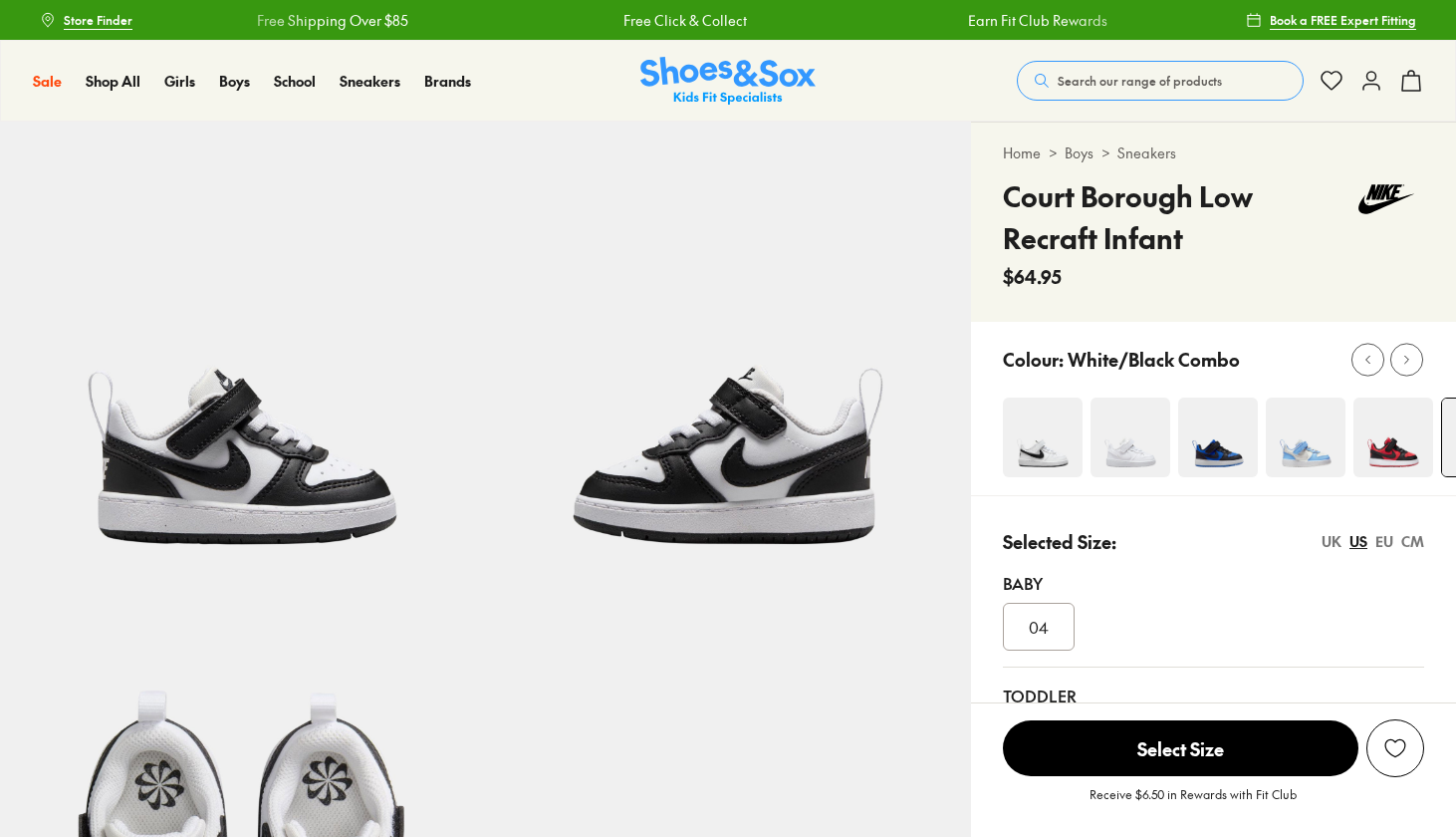 scroll, scrollTop: 0, scrollLeft: 0, axis: both 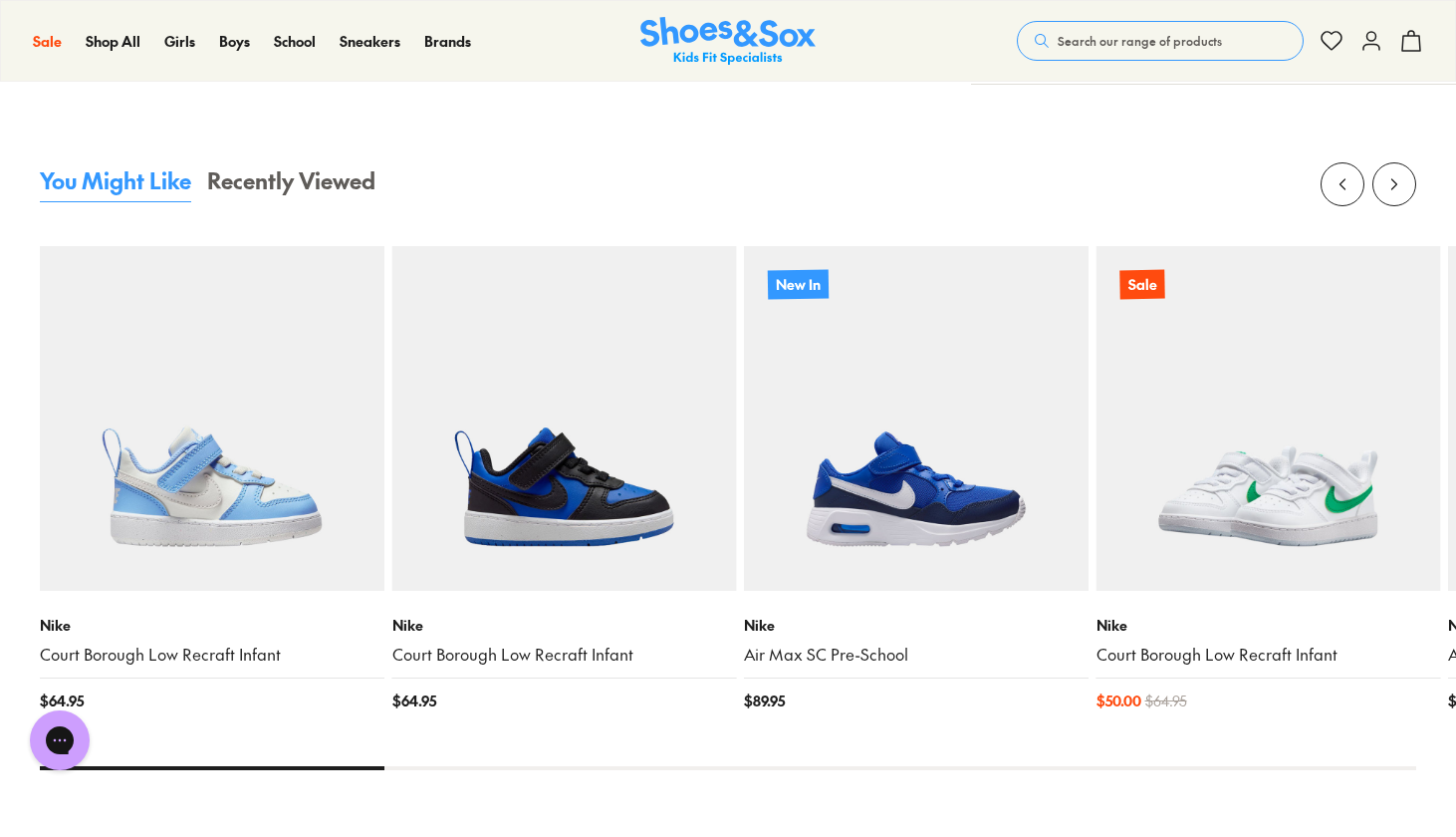 click at bounding box center (1269, 418) 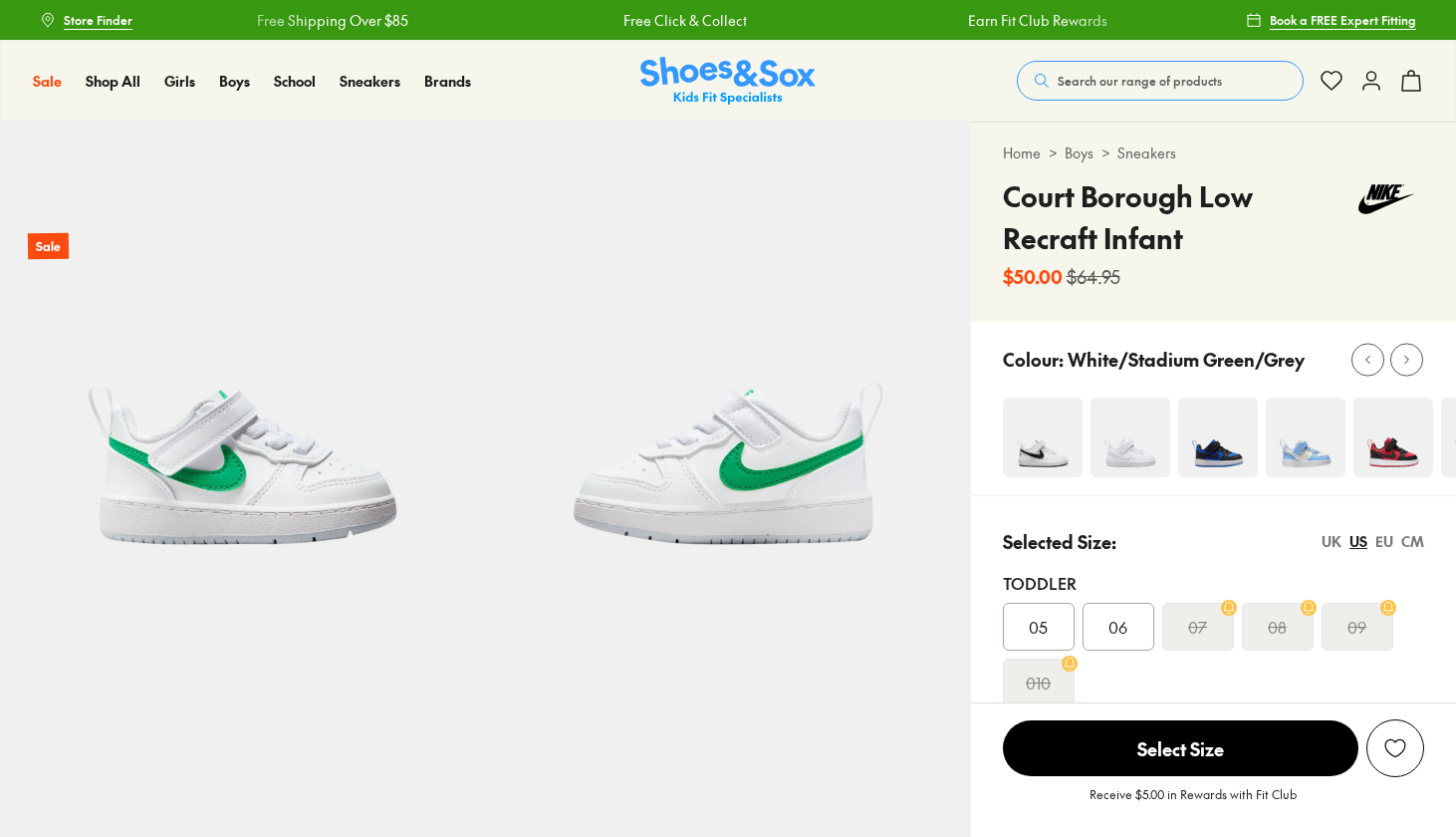 scroll, scrollTop: 0, scrollLeft: 0, axis: both 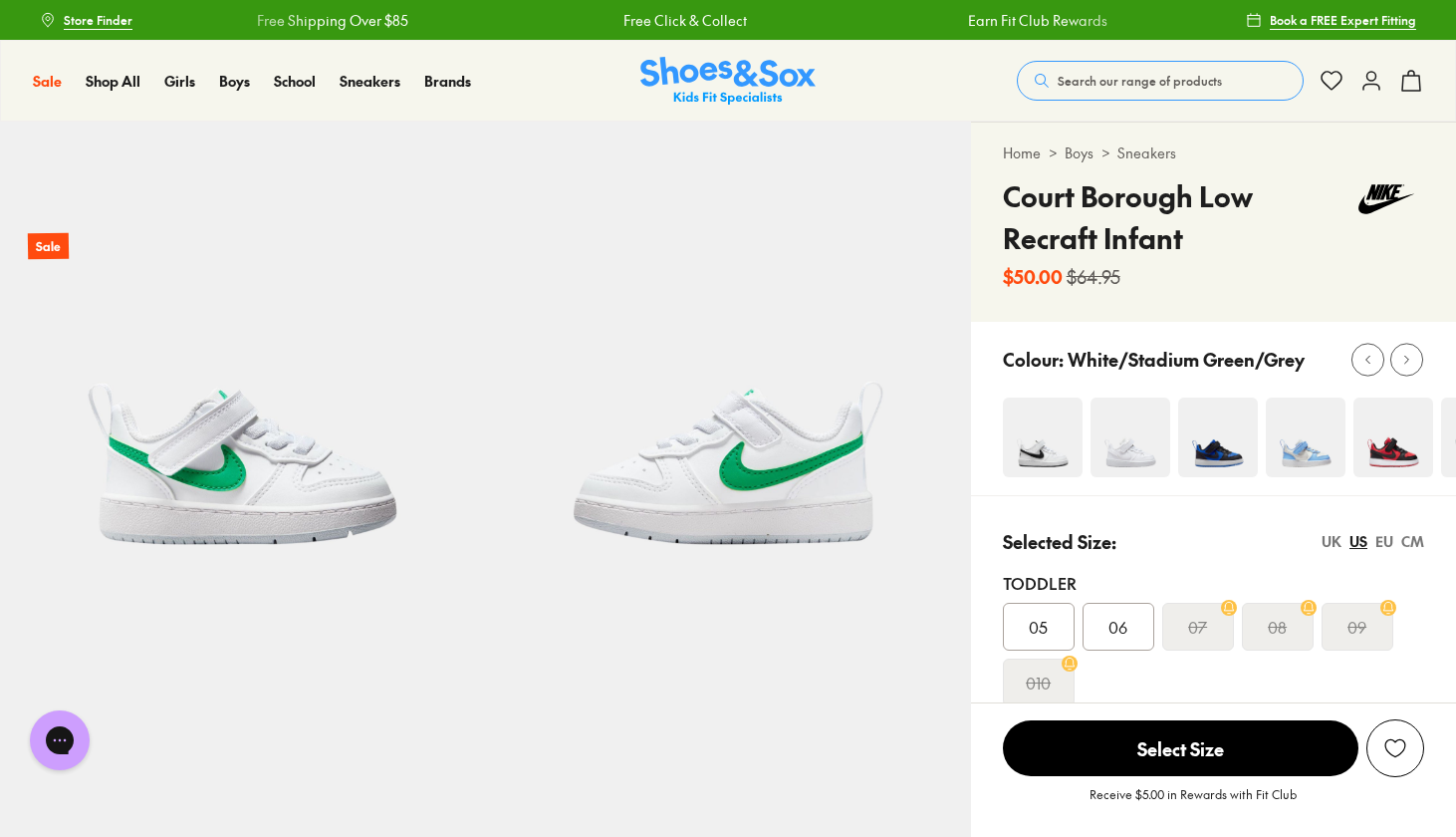 click at bounding box center [1043, 437] 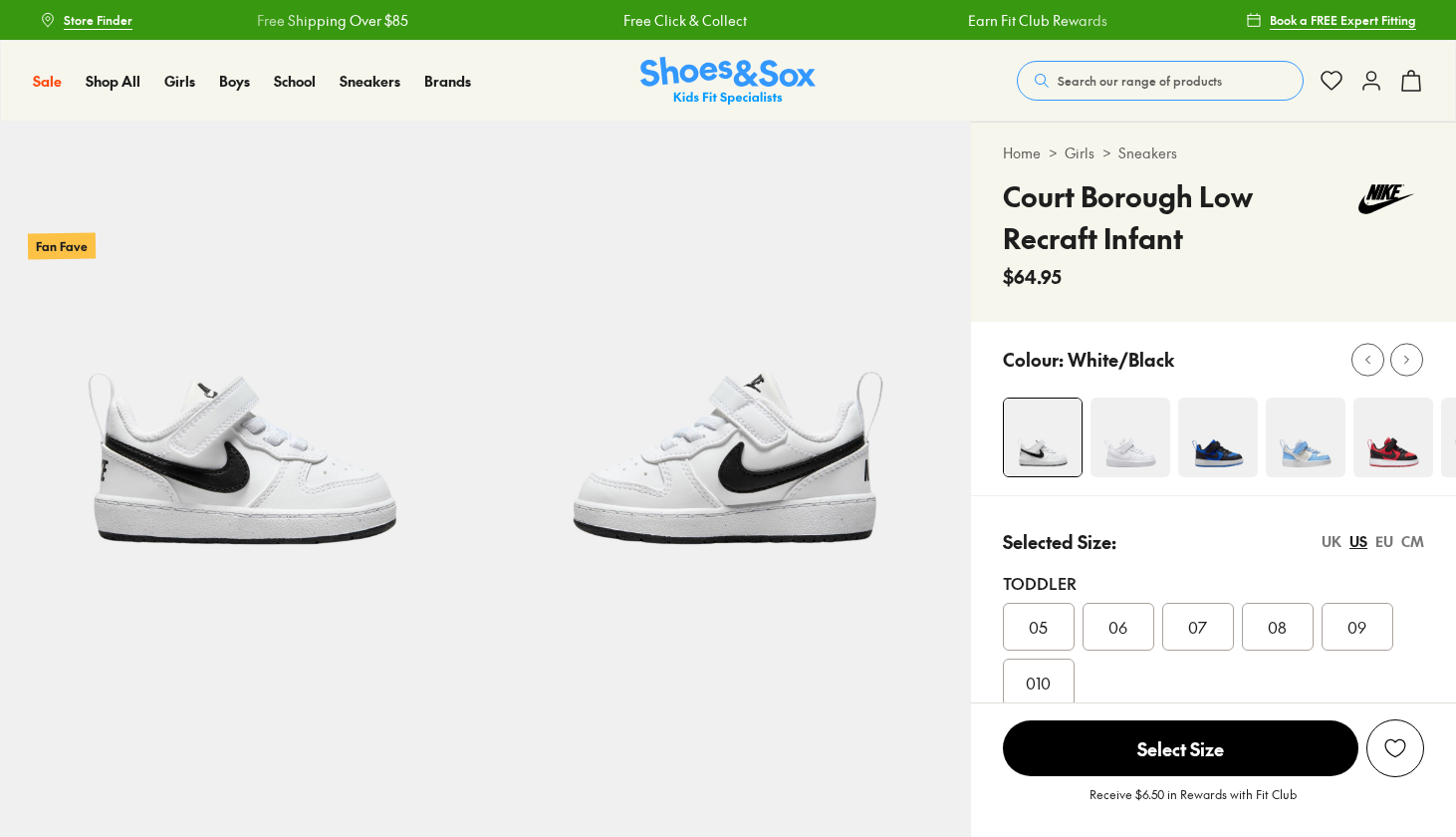 scroll, scrollTop: 0, scrollLeft: 0, axis: both 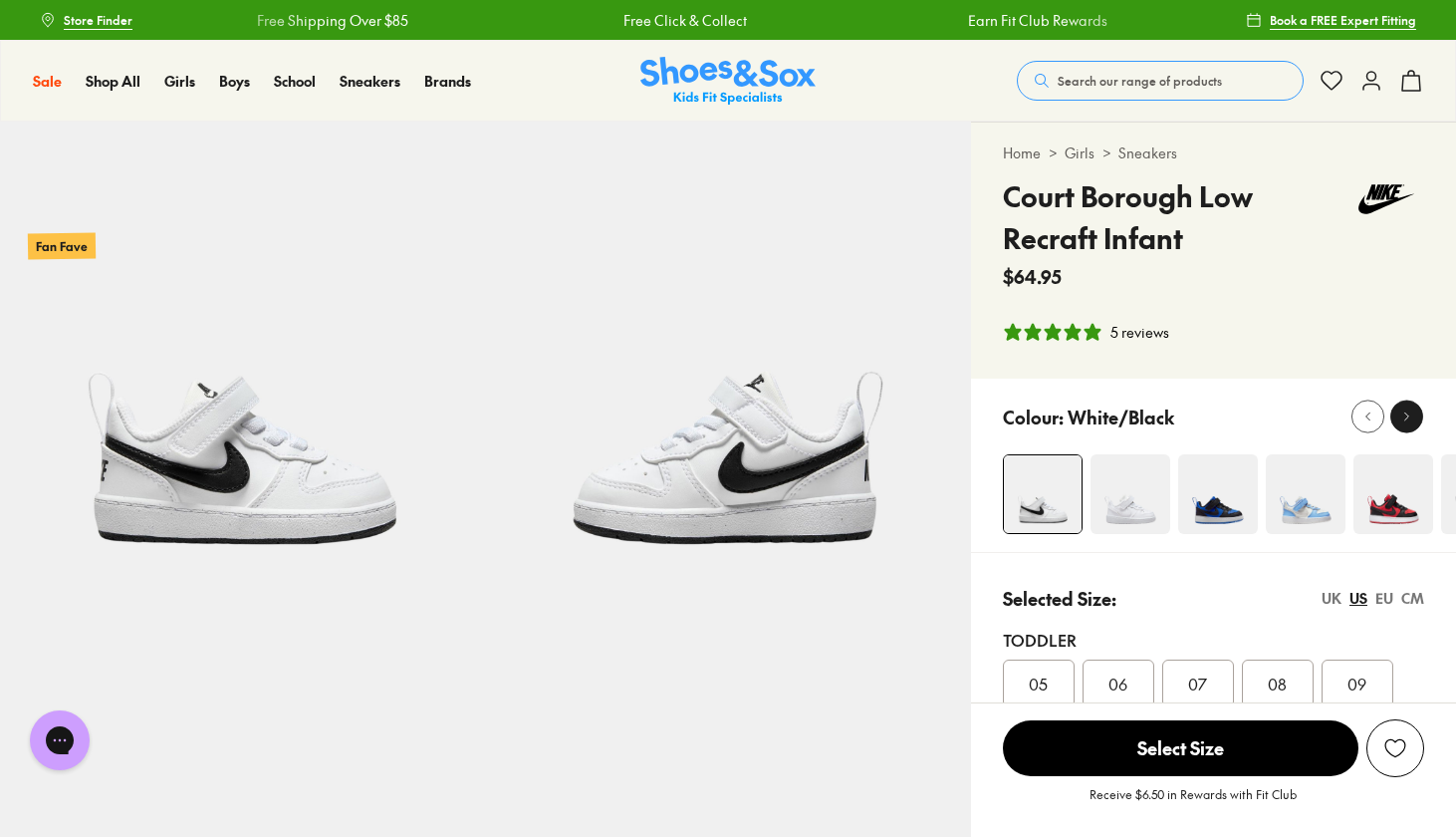 click 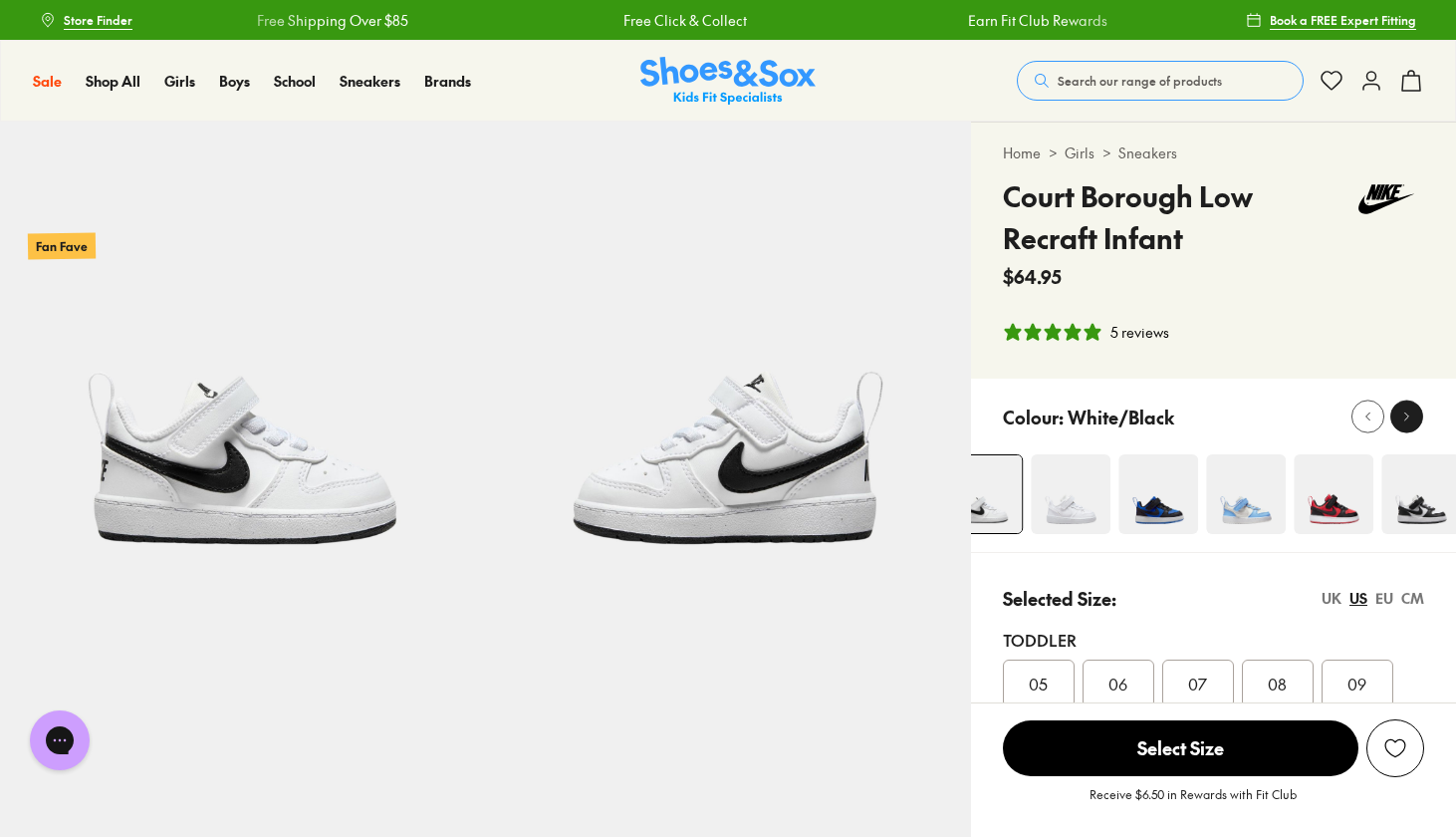 click 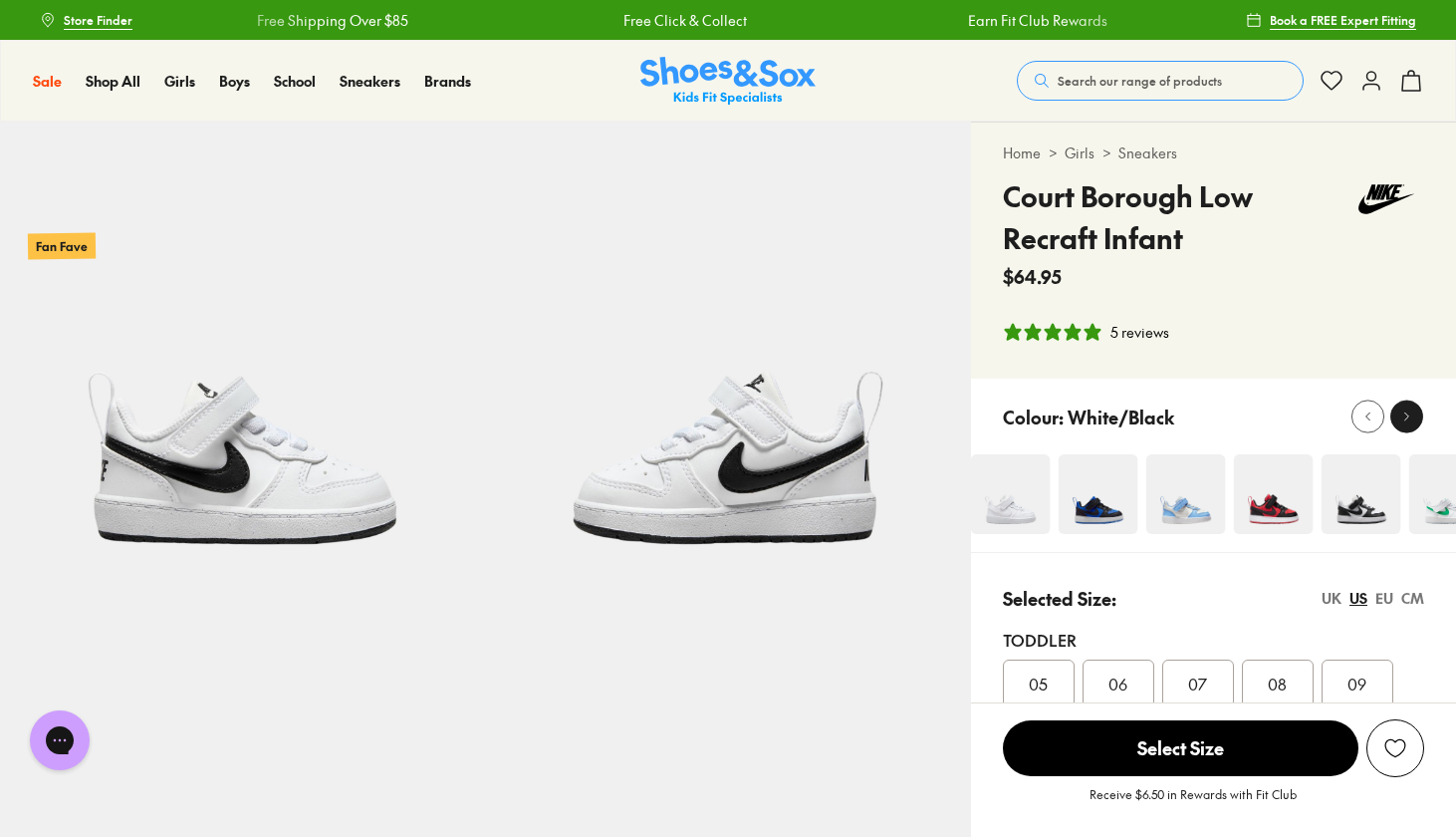 click 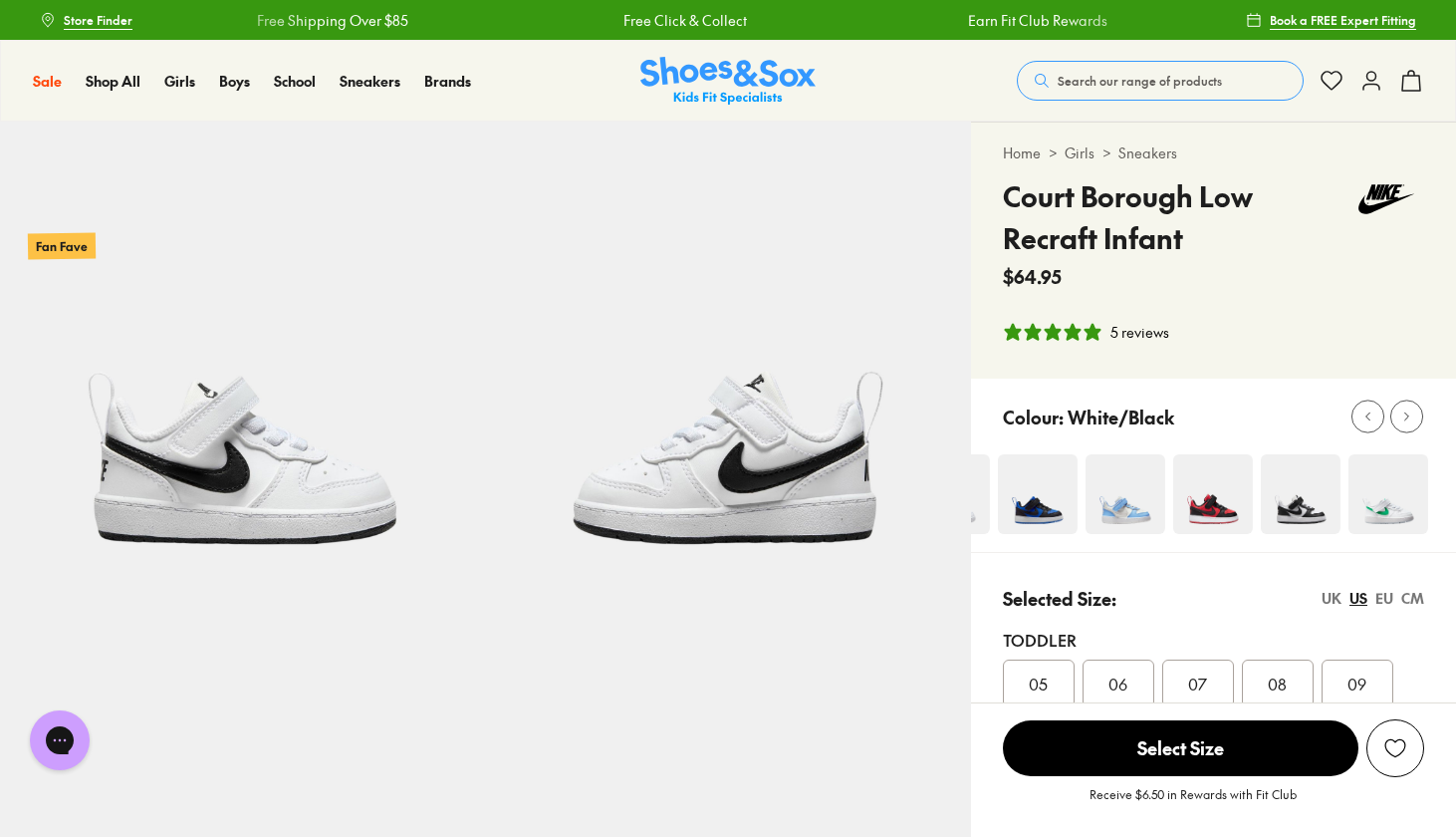 click at bounding box center (1388, 494) 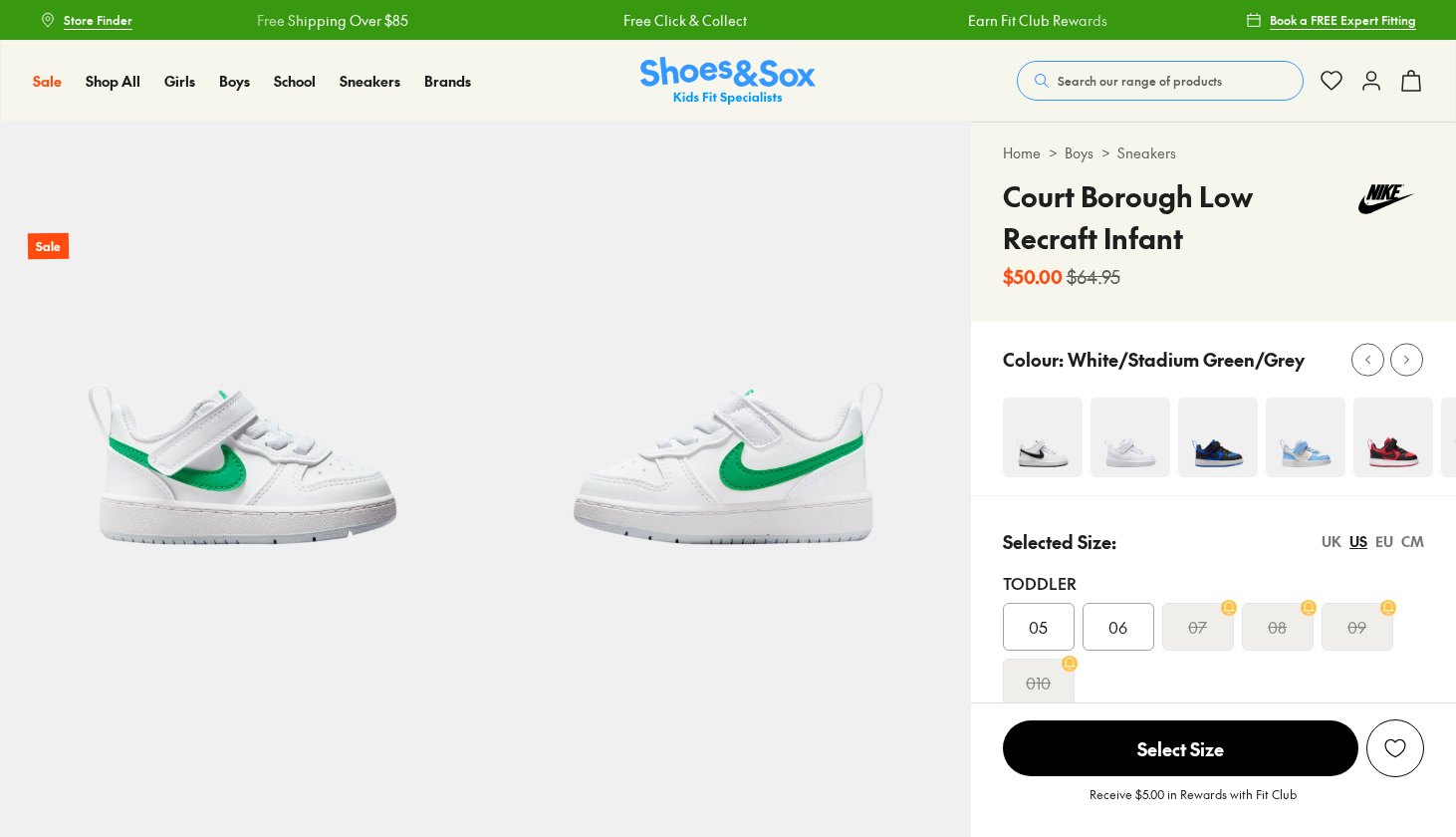 select on "*" 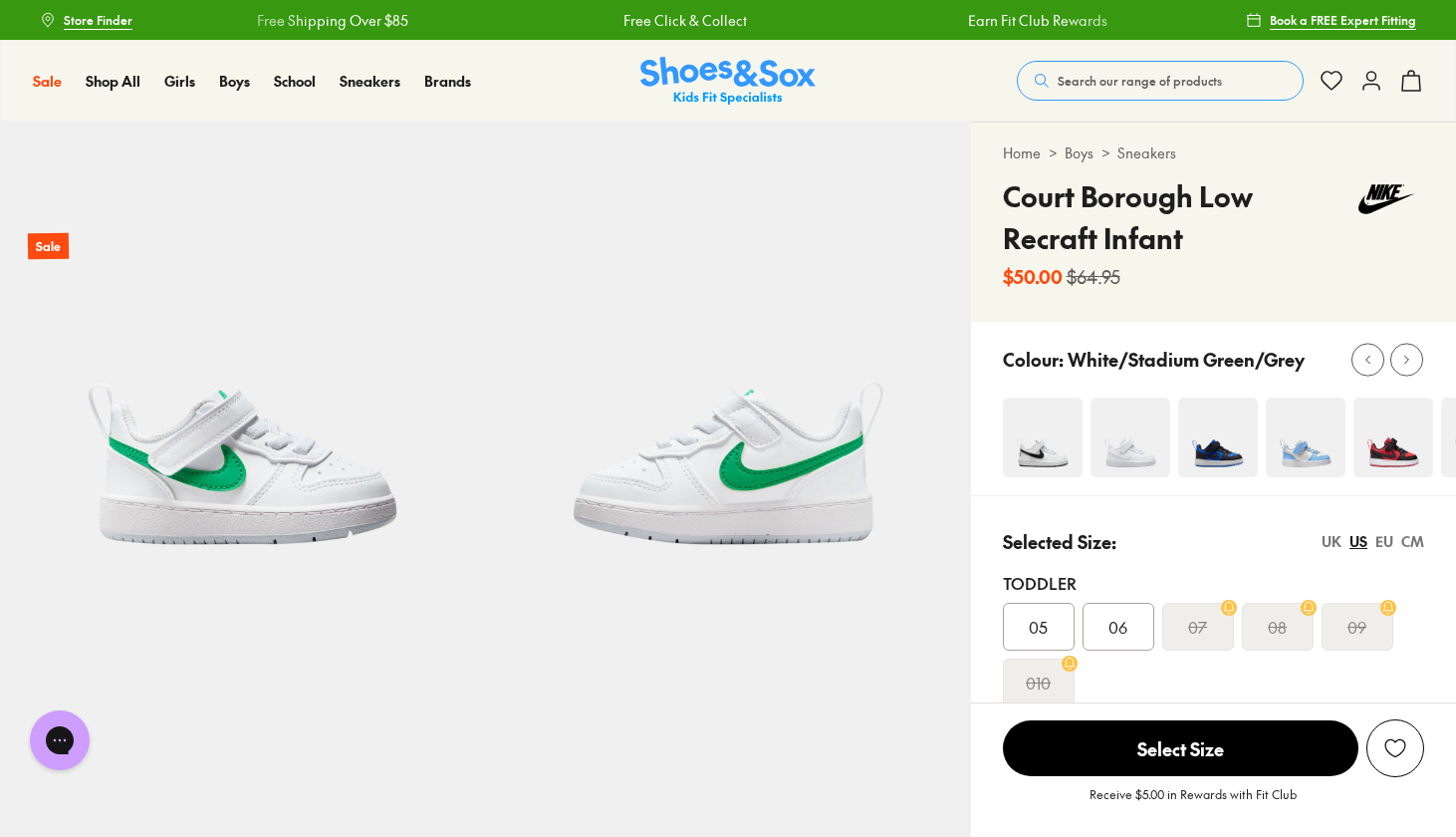 scroll, scrollTop: 0, scrollLeft: 0, axis: both 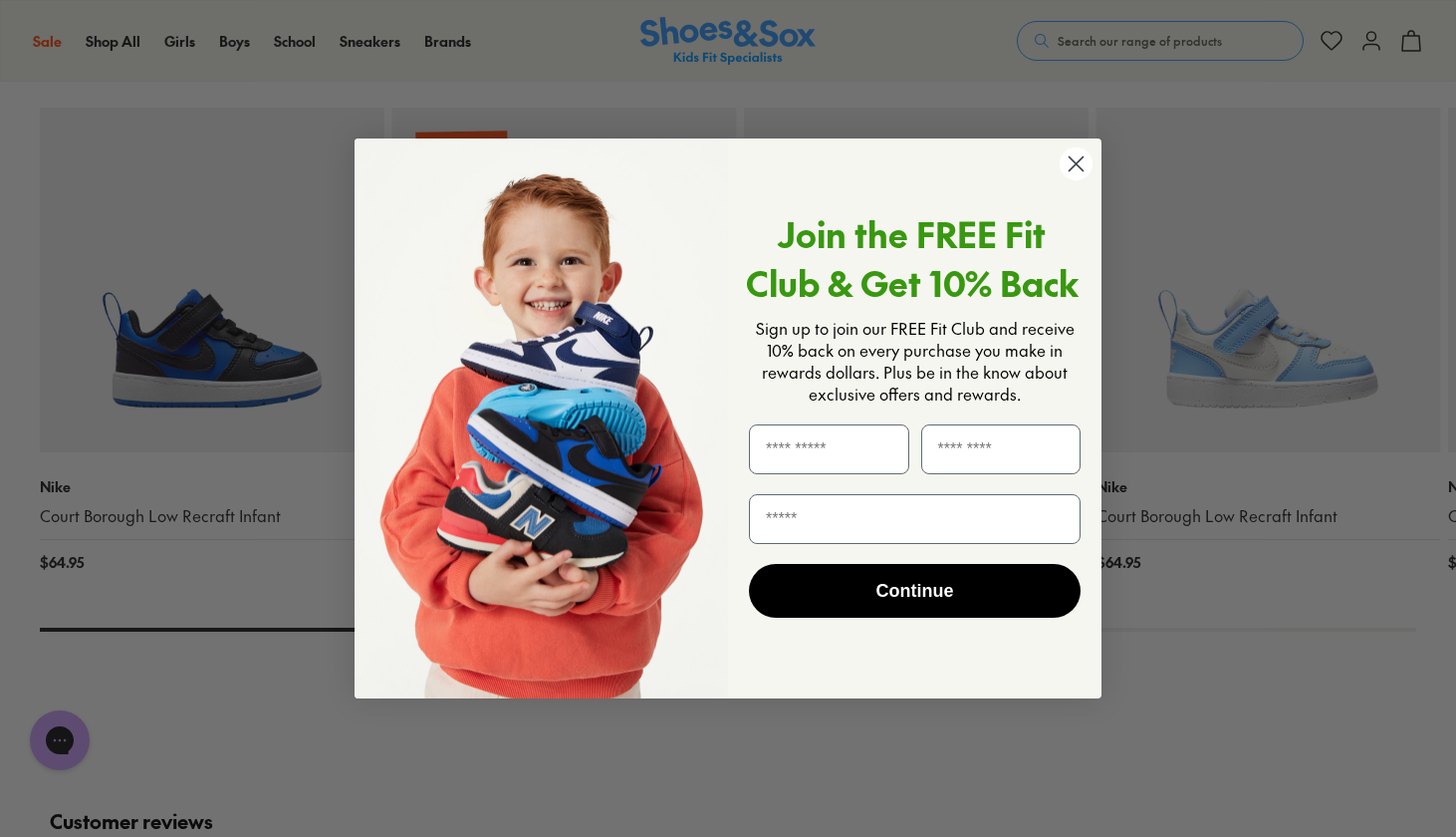 click 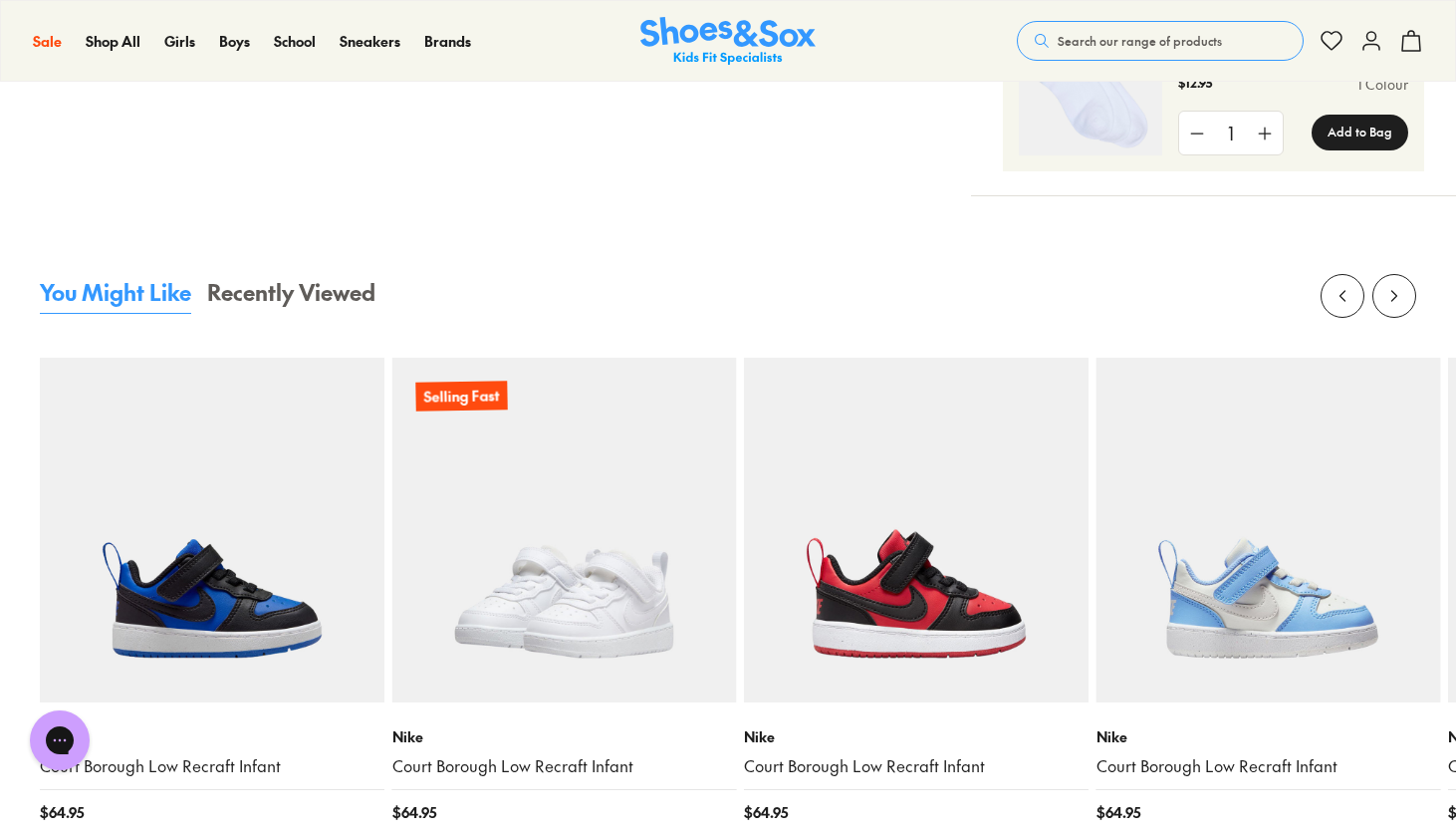 scroll, scrollTop: 1737, scrollLeft: 0, axis: vertical 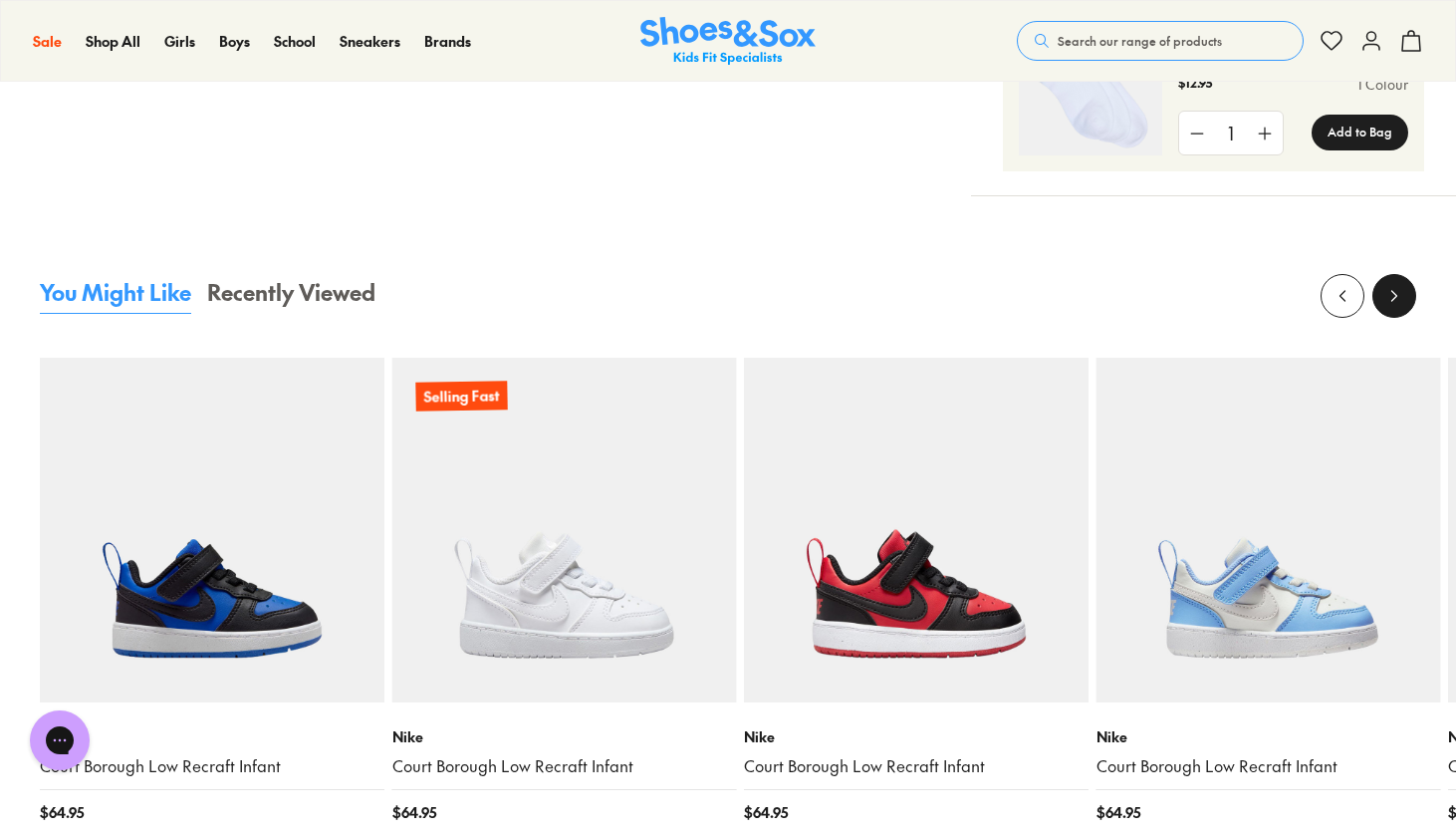 click at bounding box center [1394, 296] 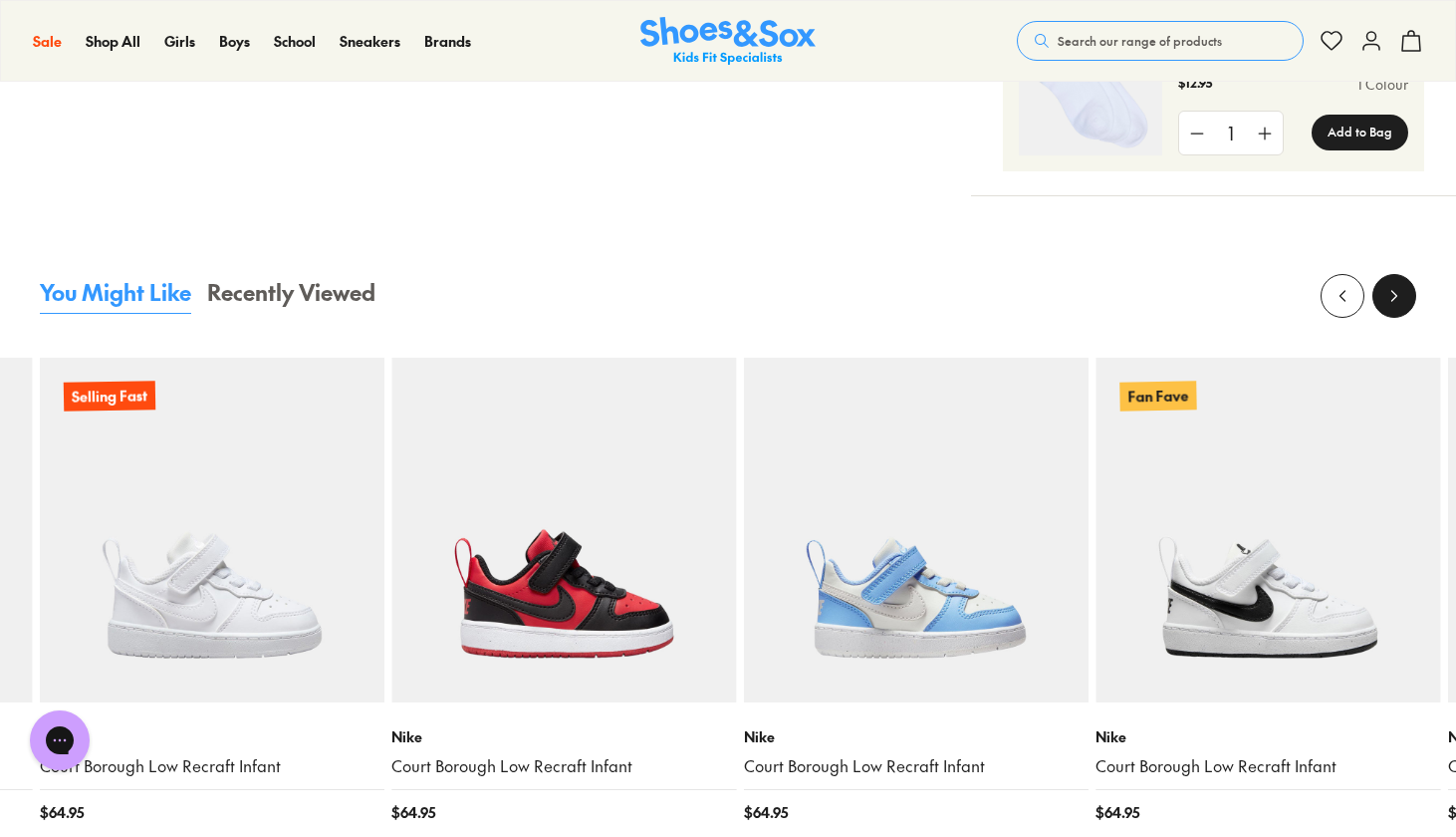click at bounding box center [1394, 296] 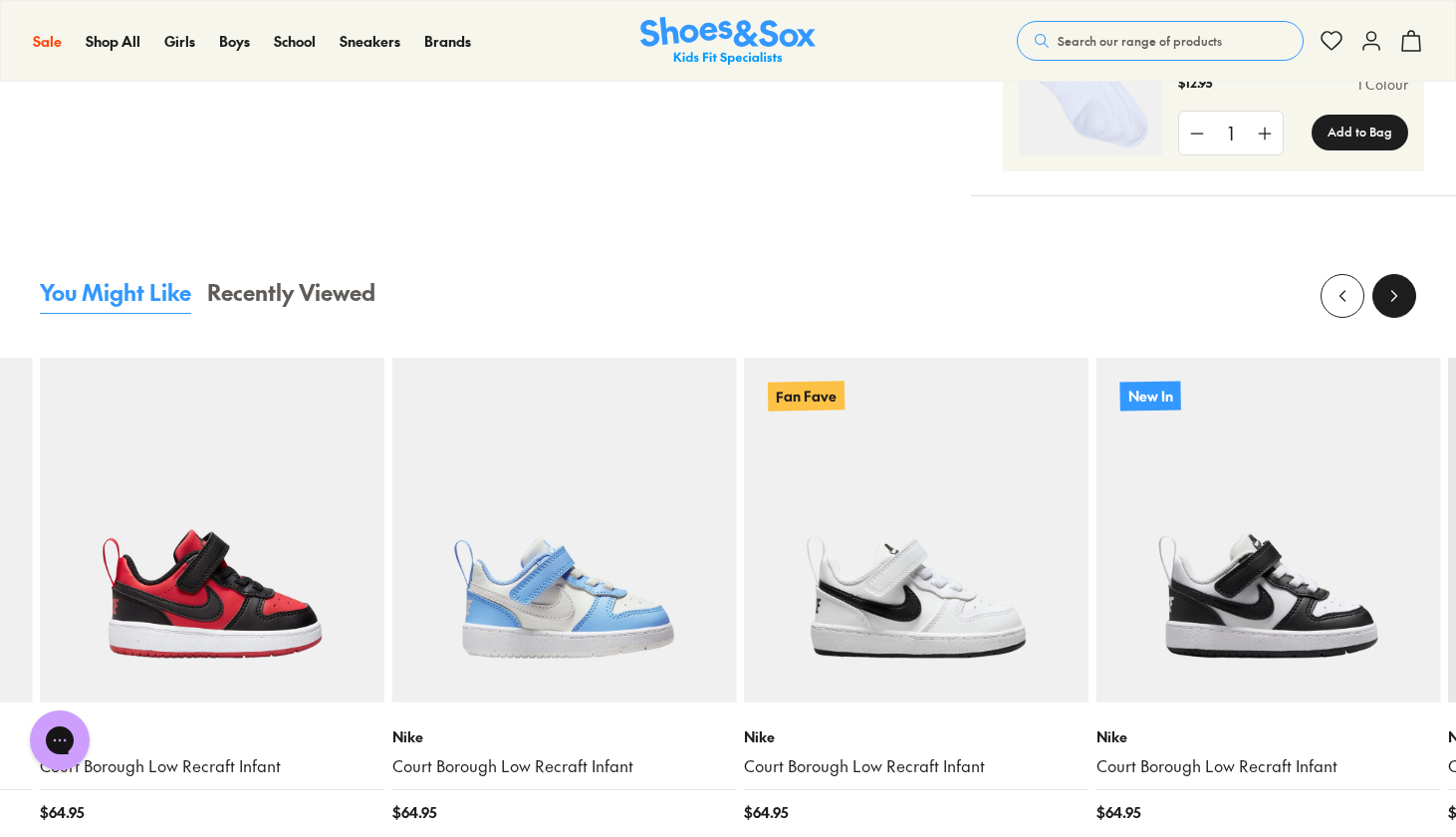 click at bounding box center [1394, 296] 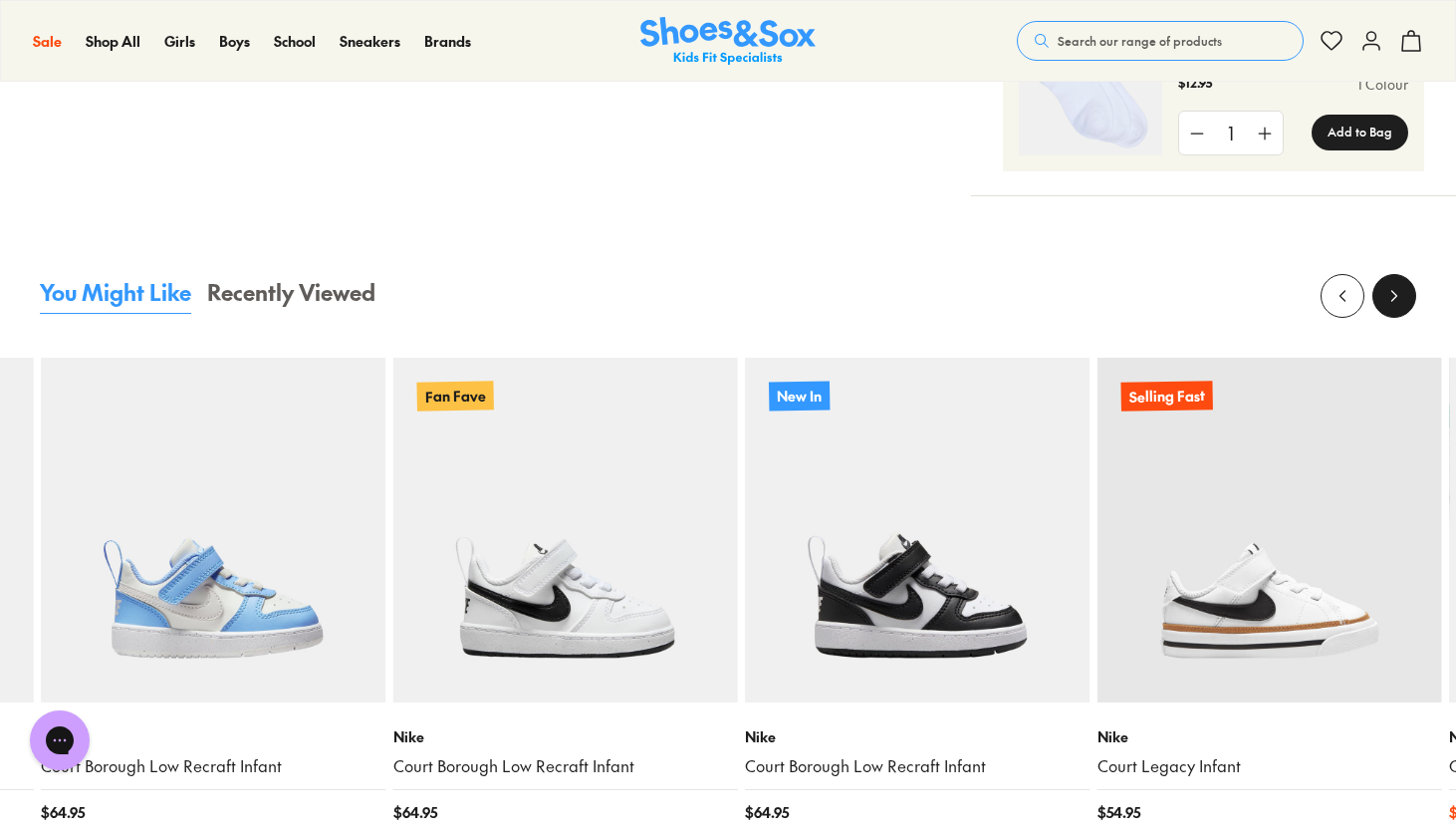 click at bounding box center (1394, 296) 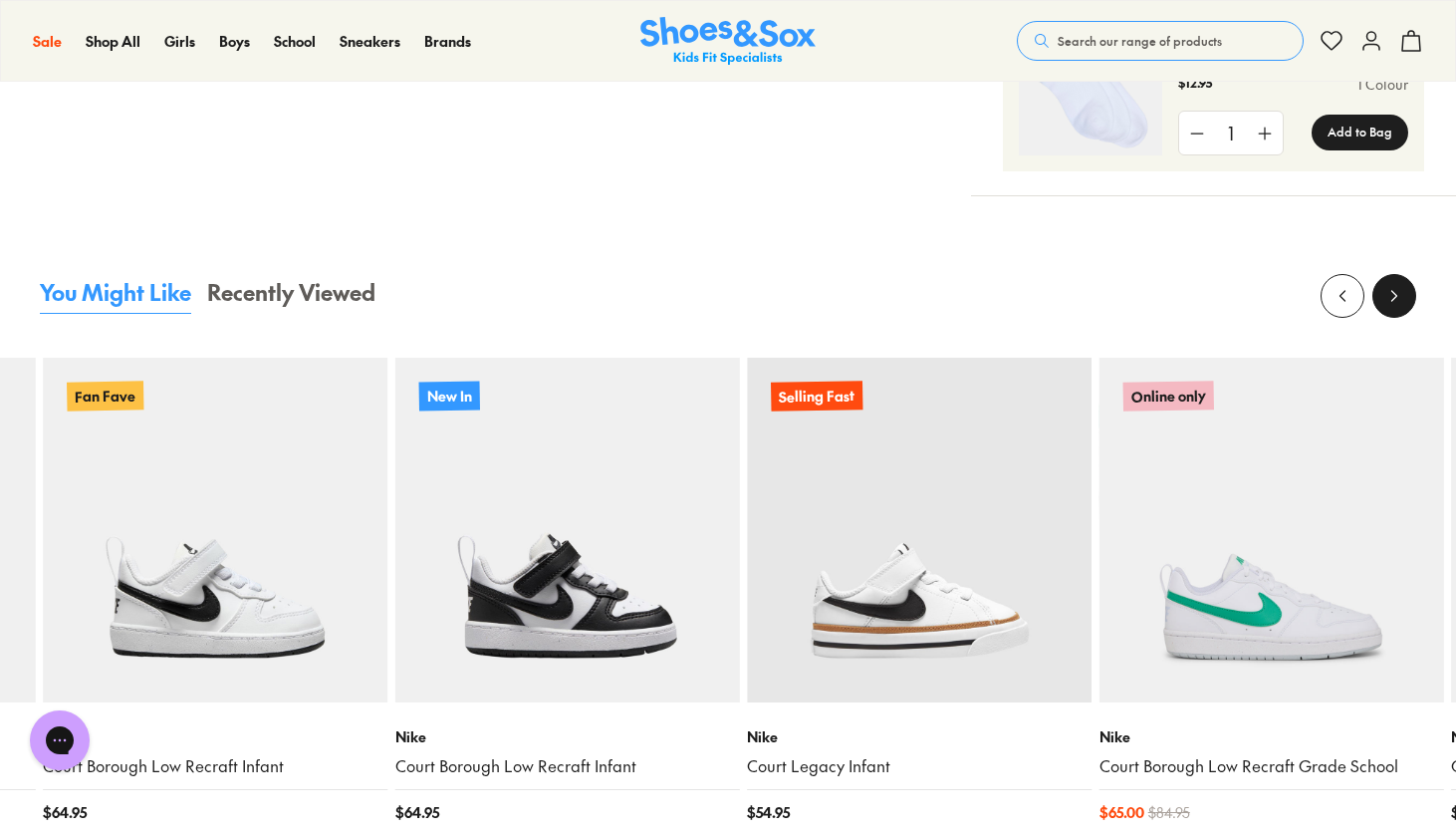 click at bounding box center (1394, 296) 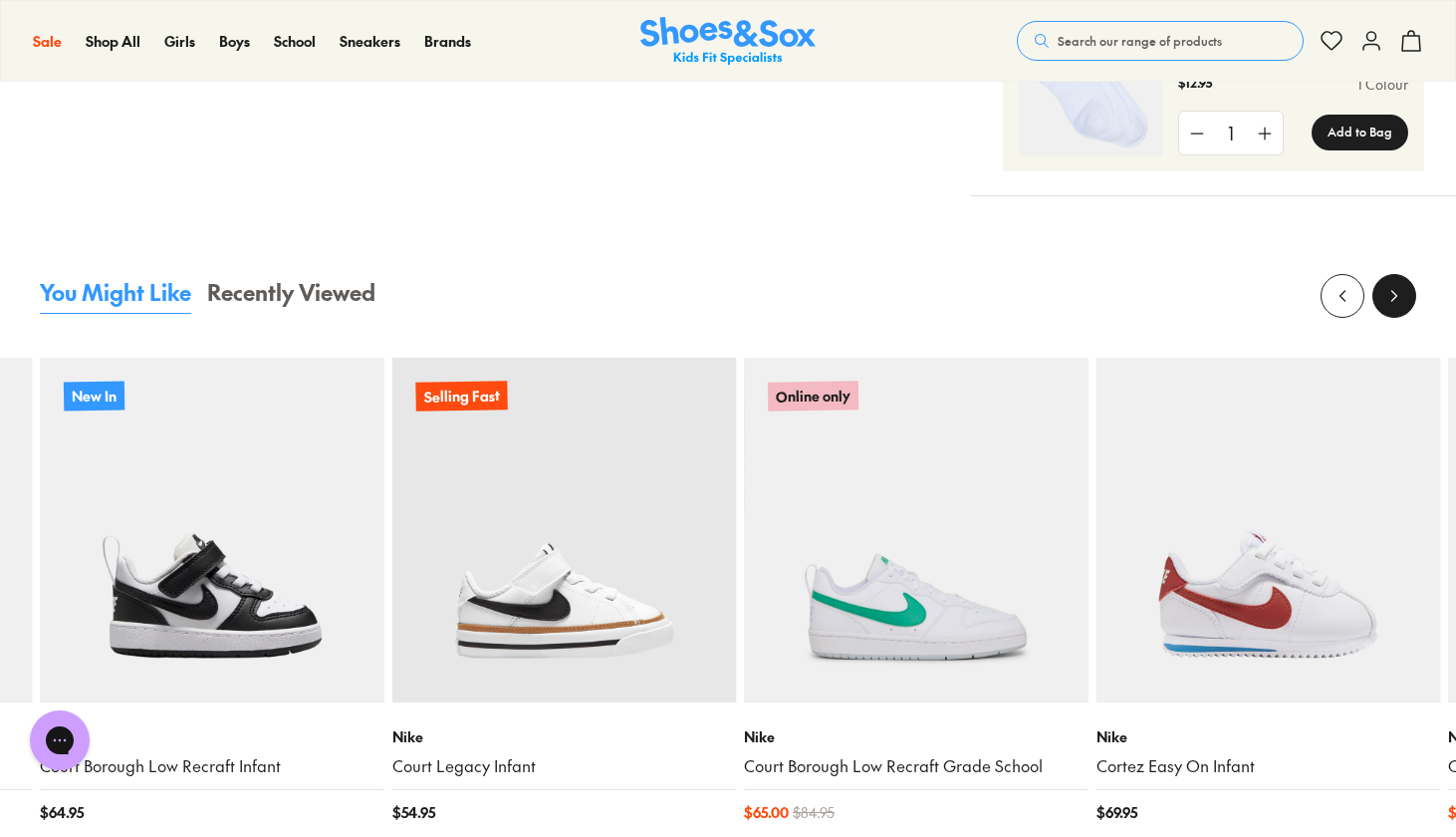 click at bounding box center [1394, 296] 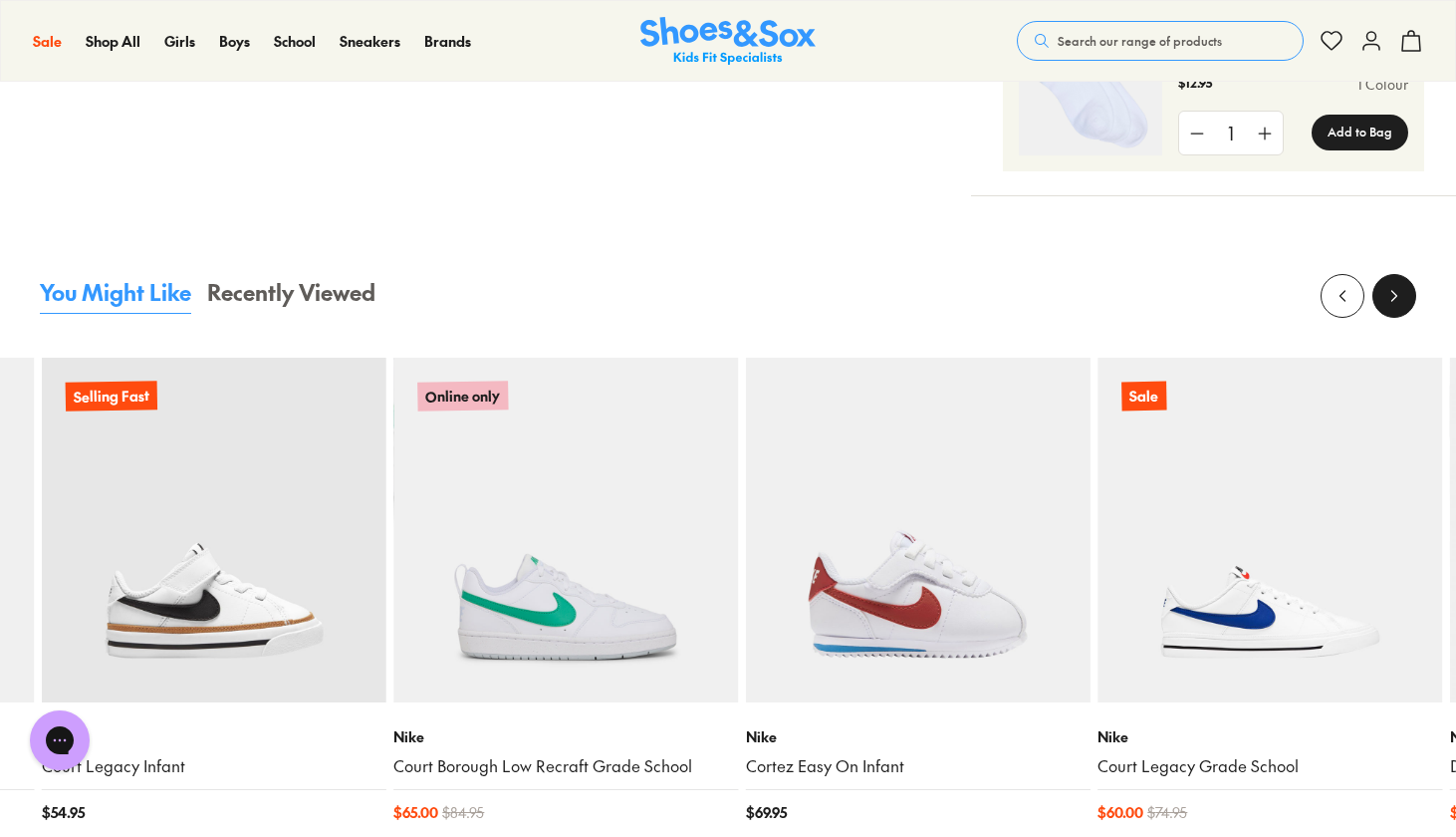 click at bounding box center (1394, 296) 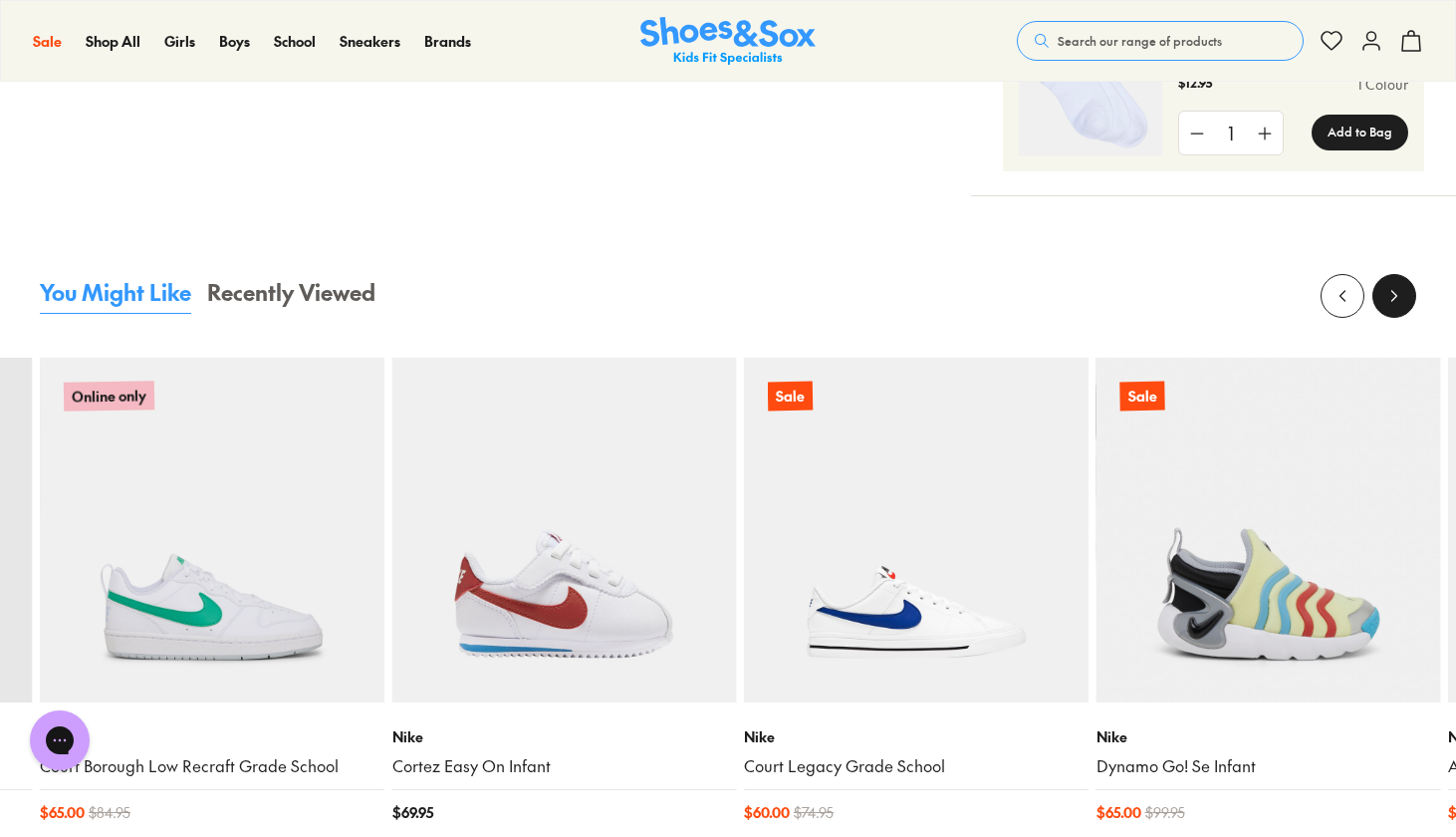 click at bounding box center [1394, 296] 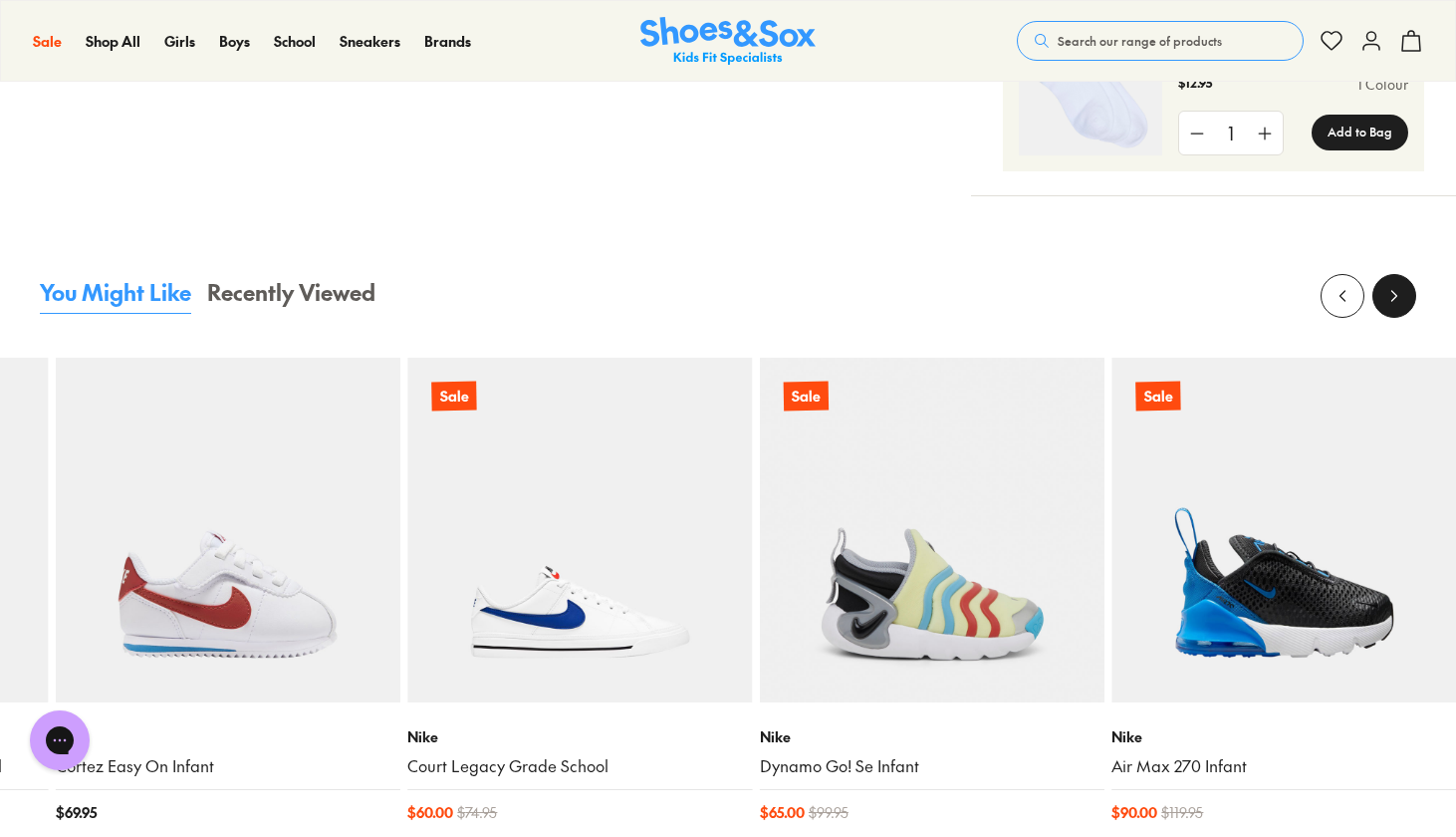 click at bounding box center [1394, 296] 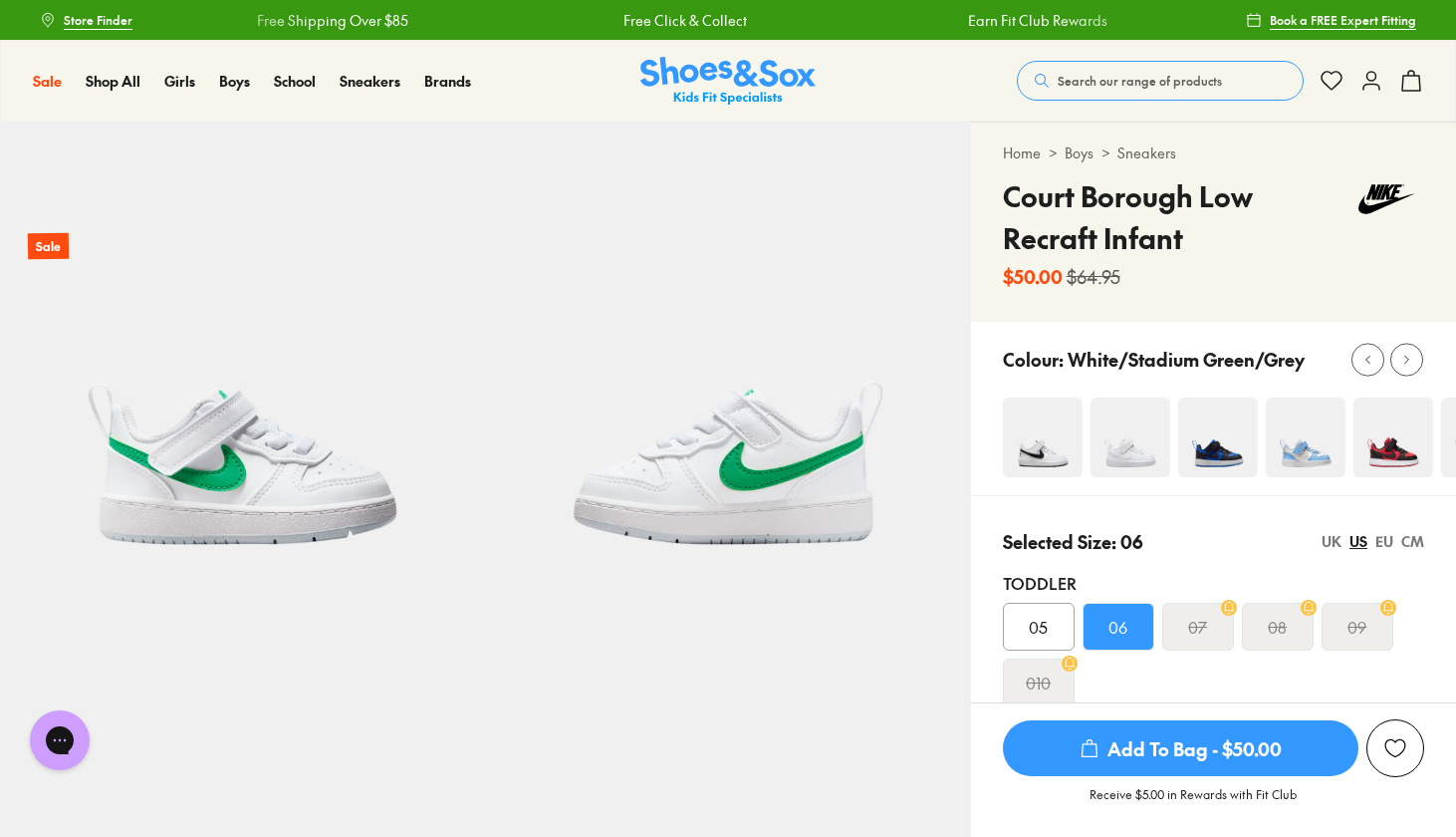 scroll, scrollTop: 0, scrollLeft: 0, axis: both 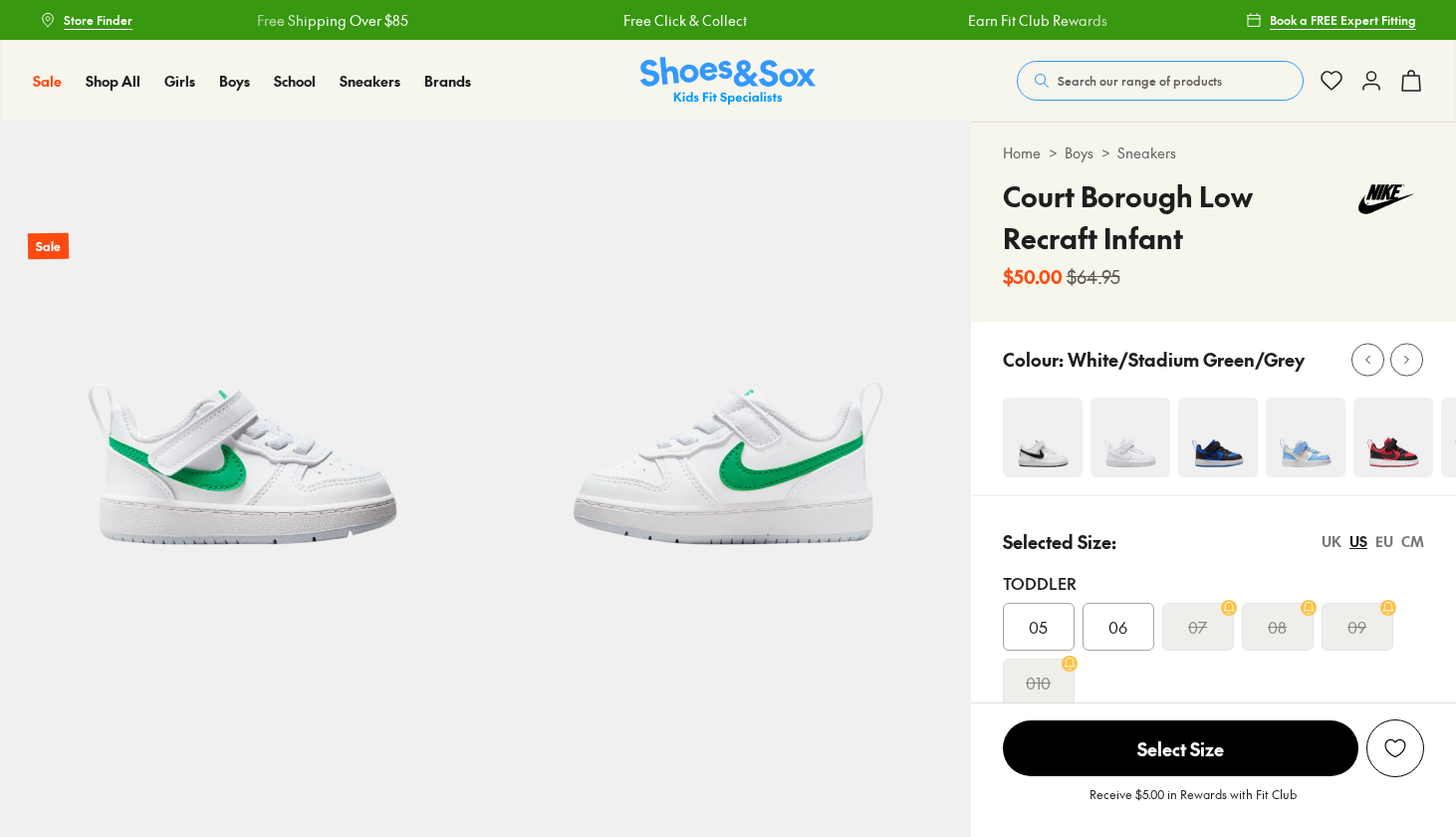 select on "*" 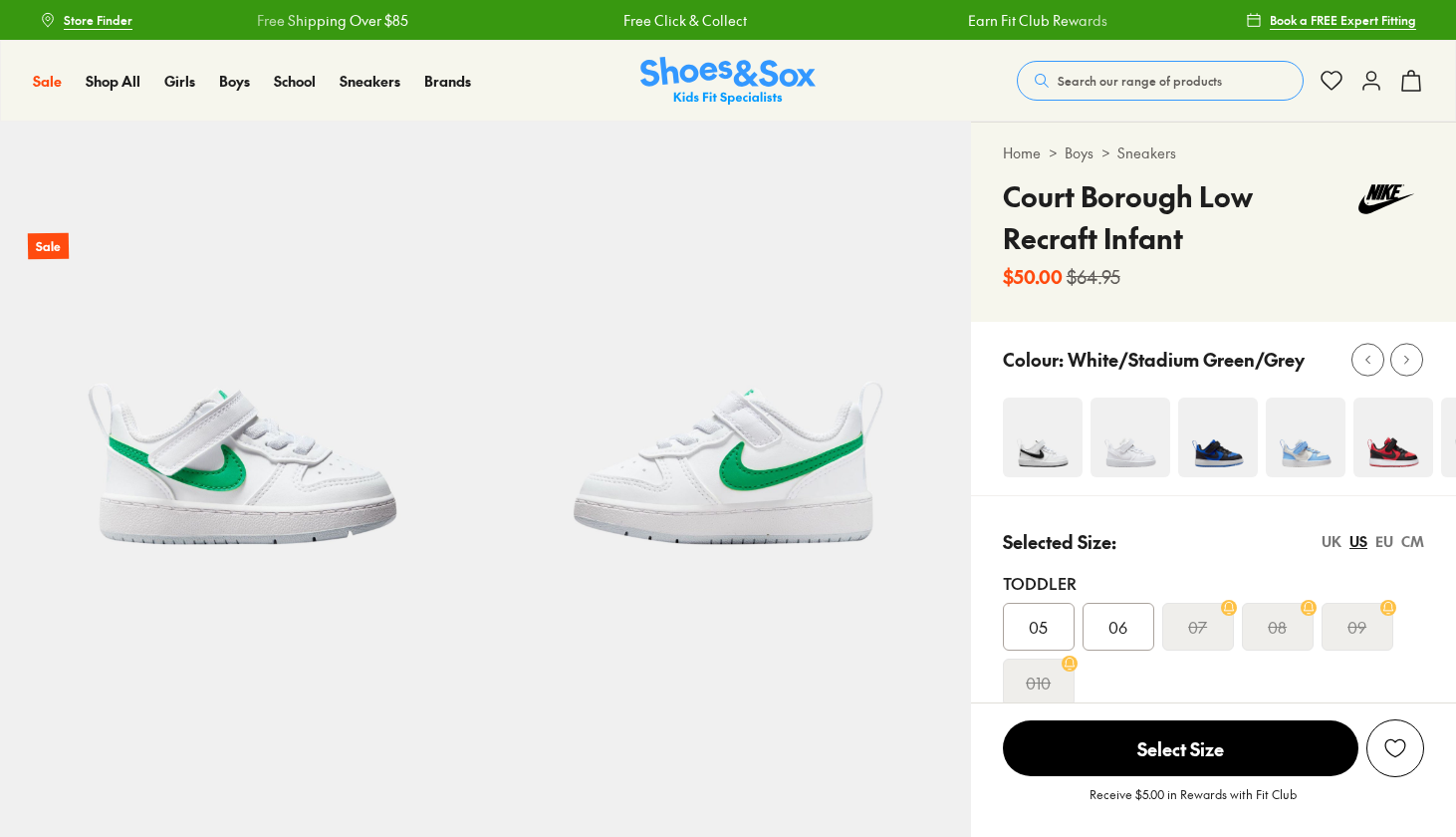 scroll, scrollTop: 0, scrollLeft: 0, axis: both 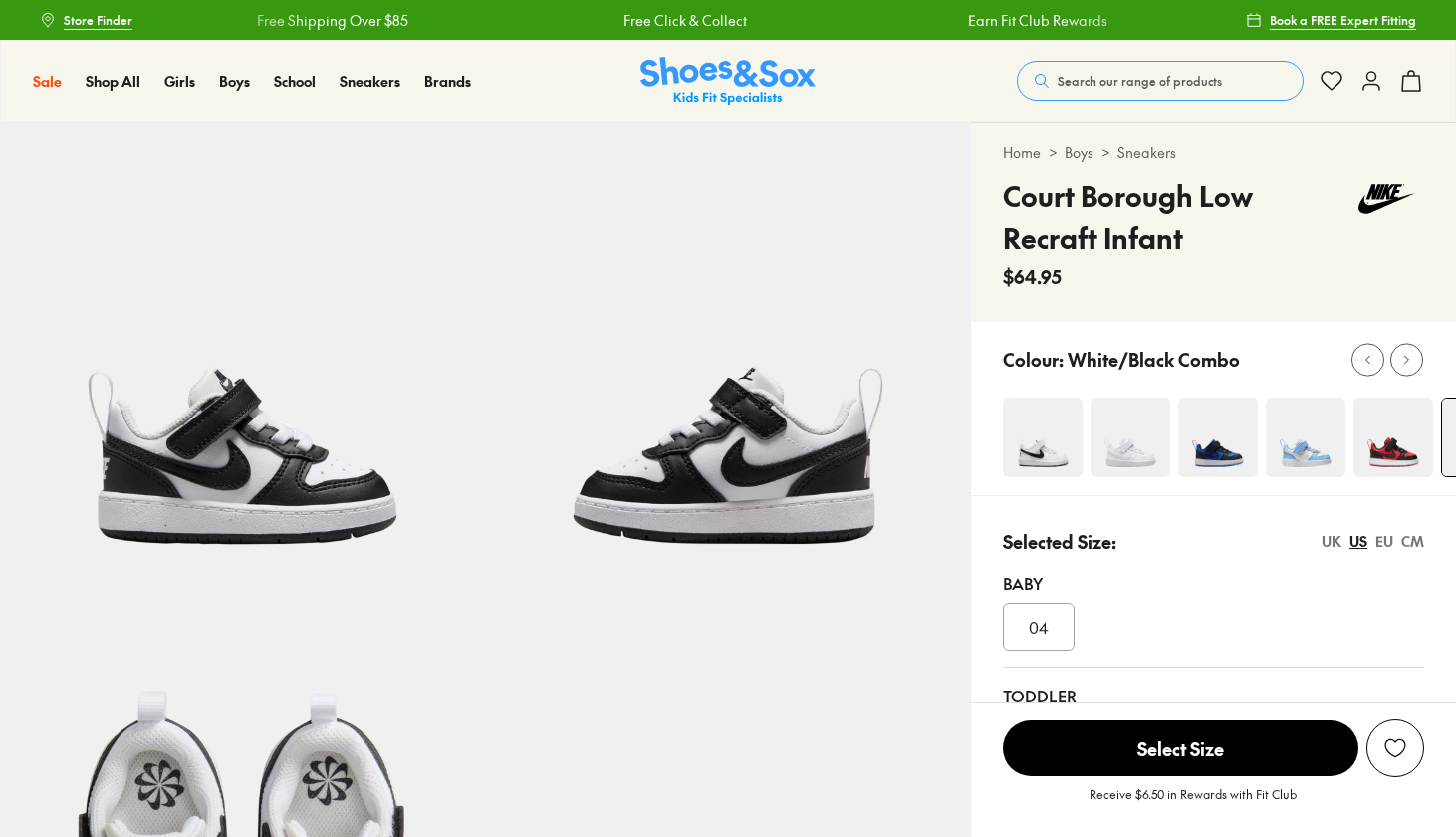 select on "*" 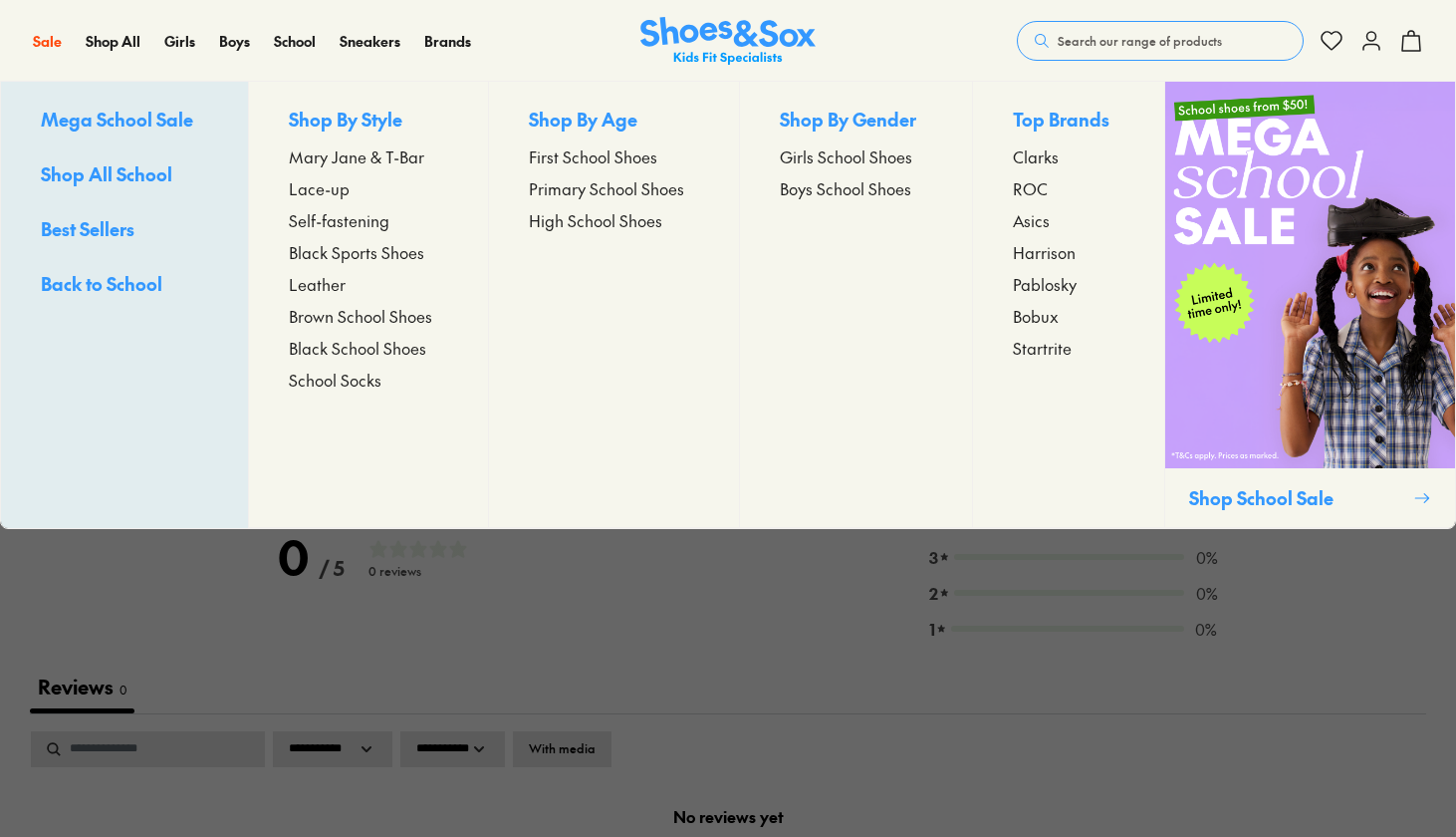 scroll, scrollTop: 1937, scrollLeft: 0, axis: vertical 